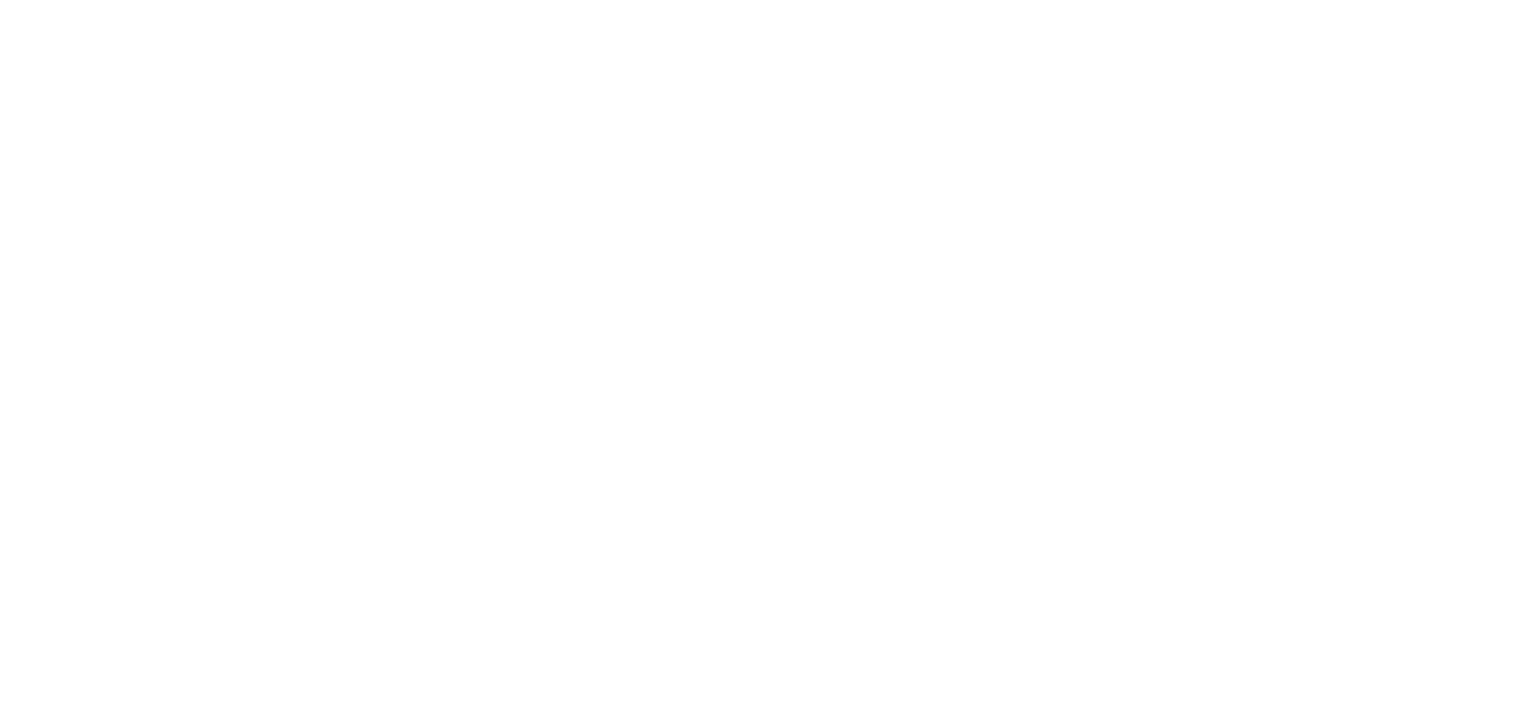 scroll, scrollTop: 0, scrollLeft: 0, axis: both 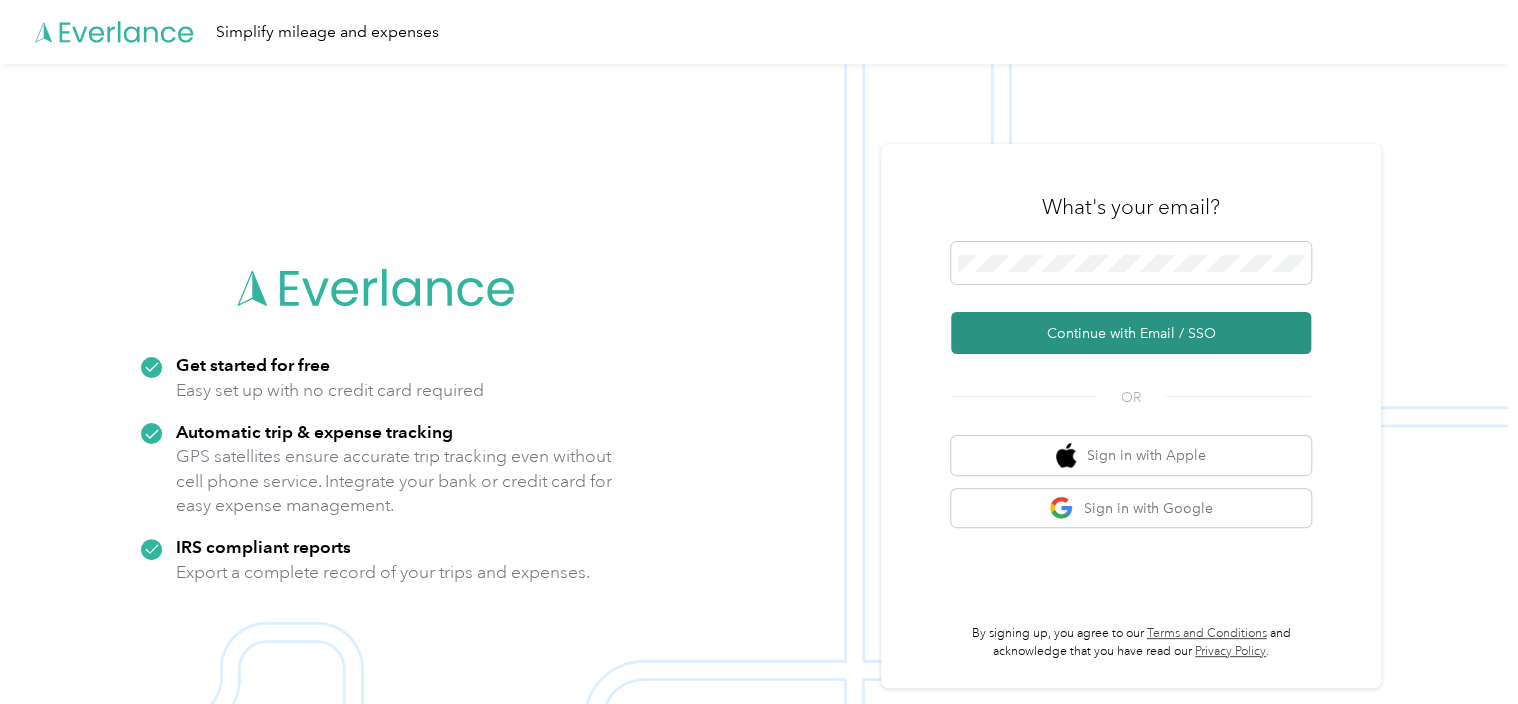 click on "Continue with Email / SSO" at bounding box center (1131, 333) 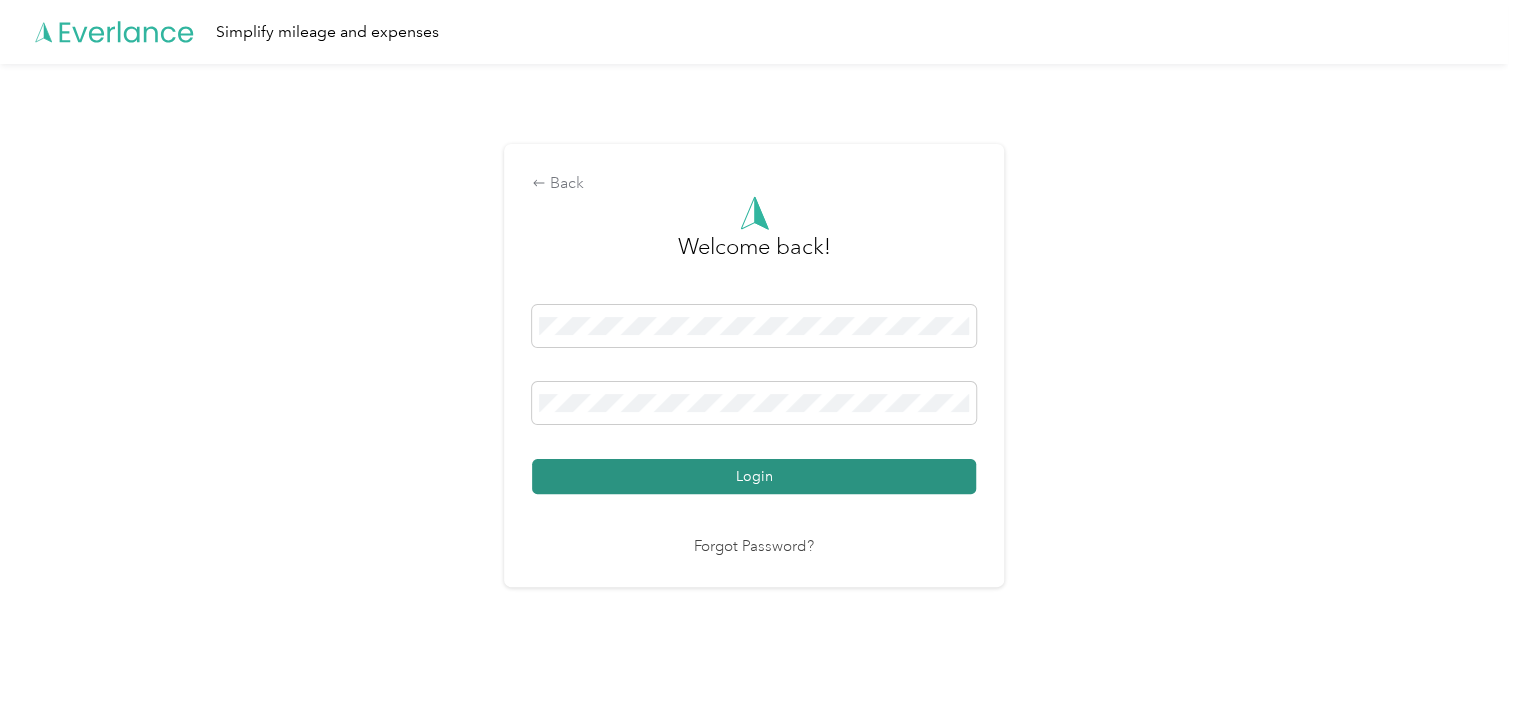 click on "Login" at bounding box center [754, 476] 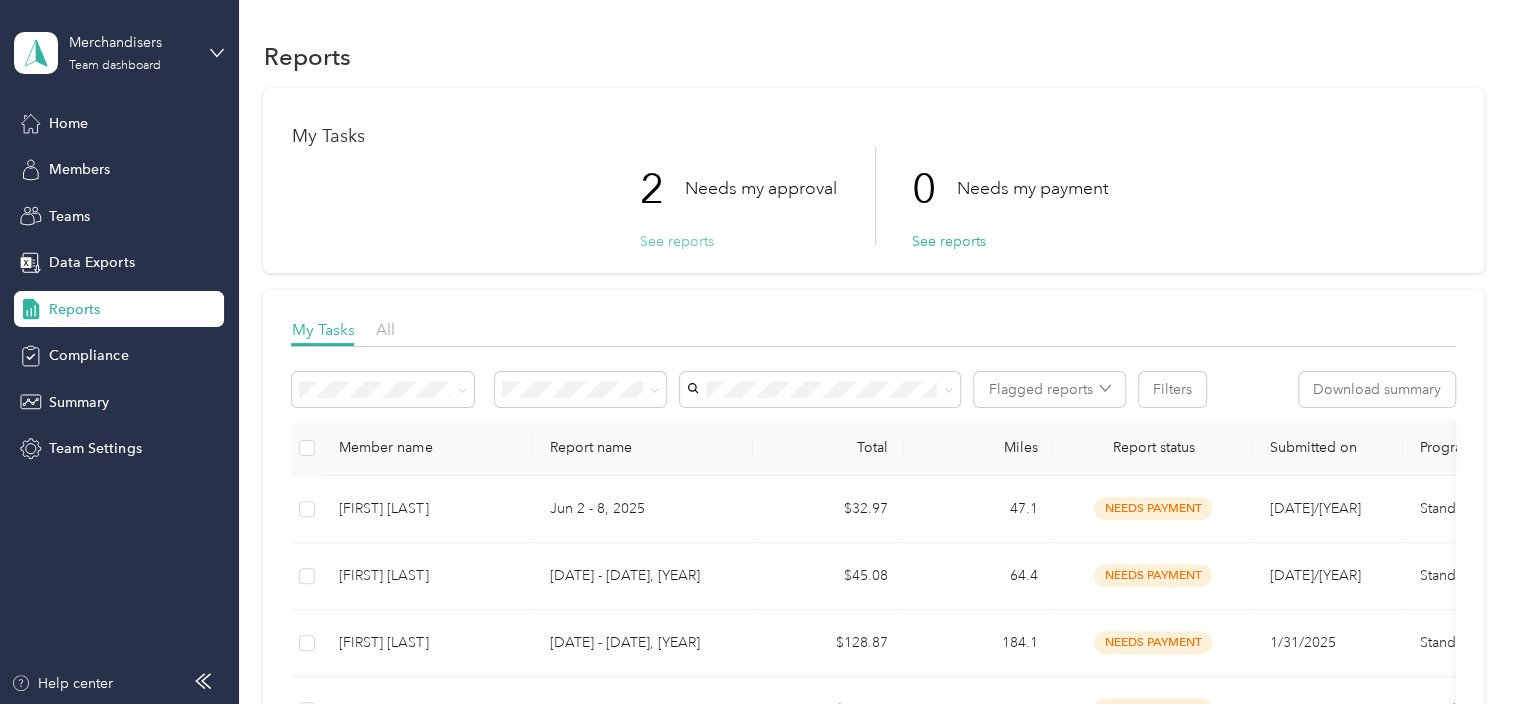 click on "See reports" at bounding box center (676, 241) 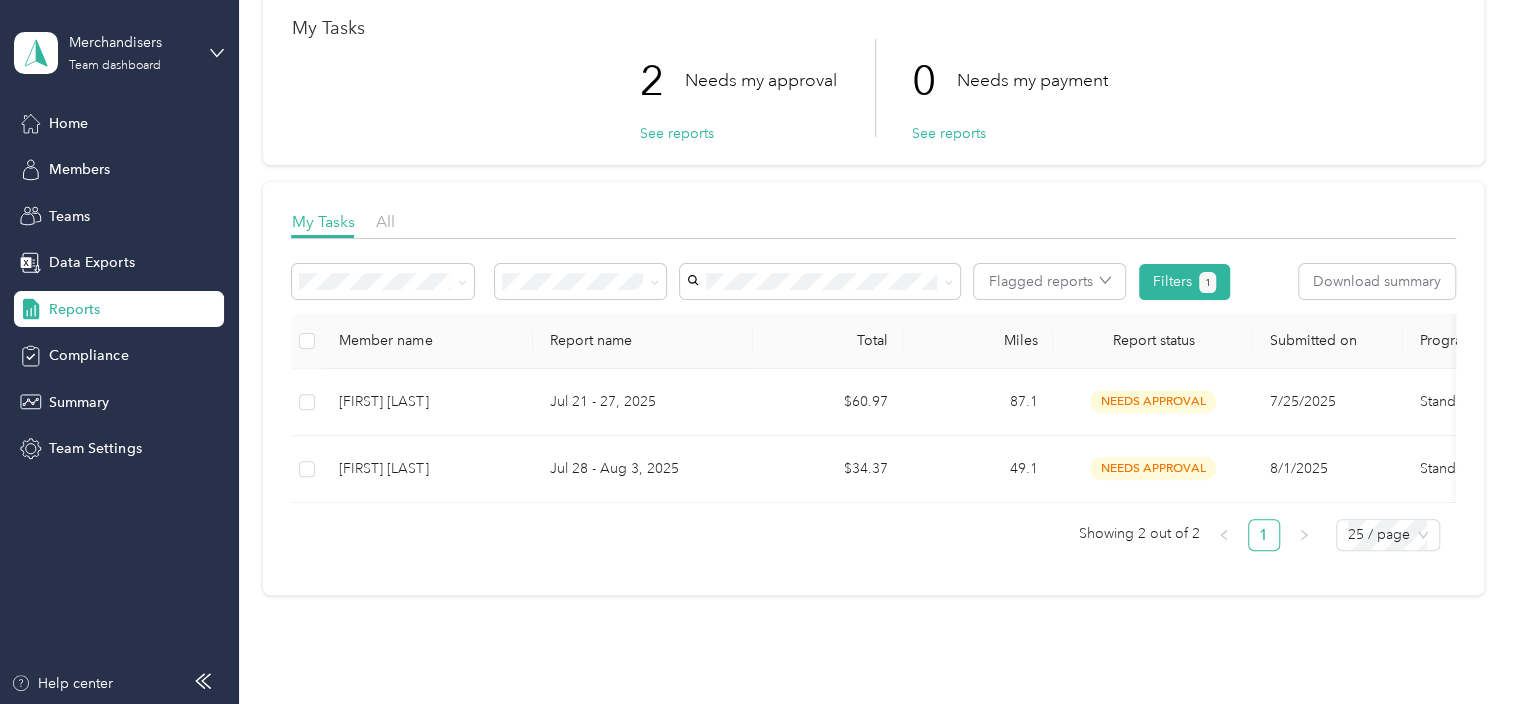 scroll, scrollTop: 200, scrollLeft: 0, axis: vertical 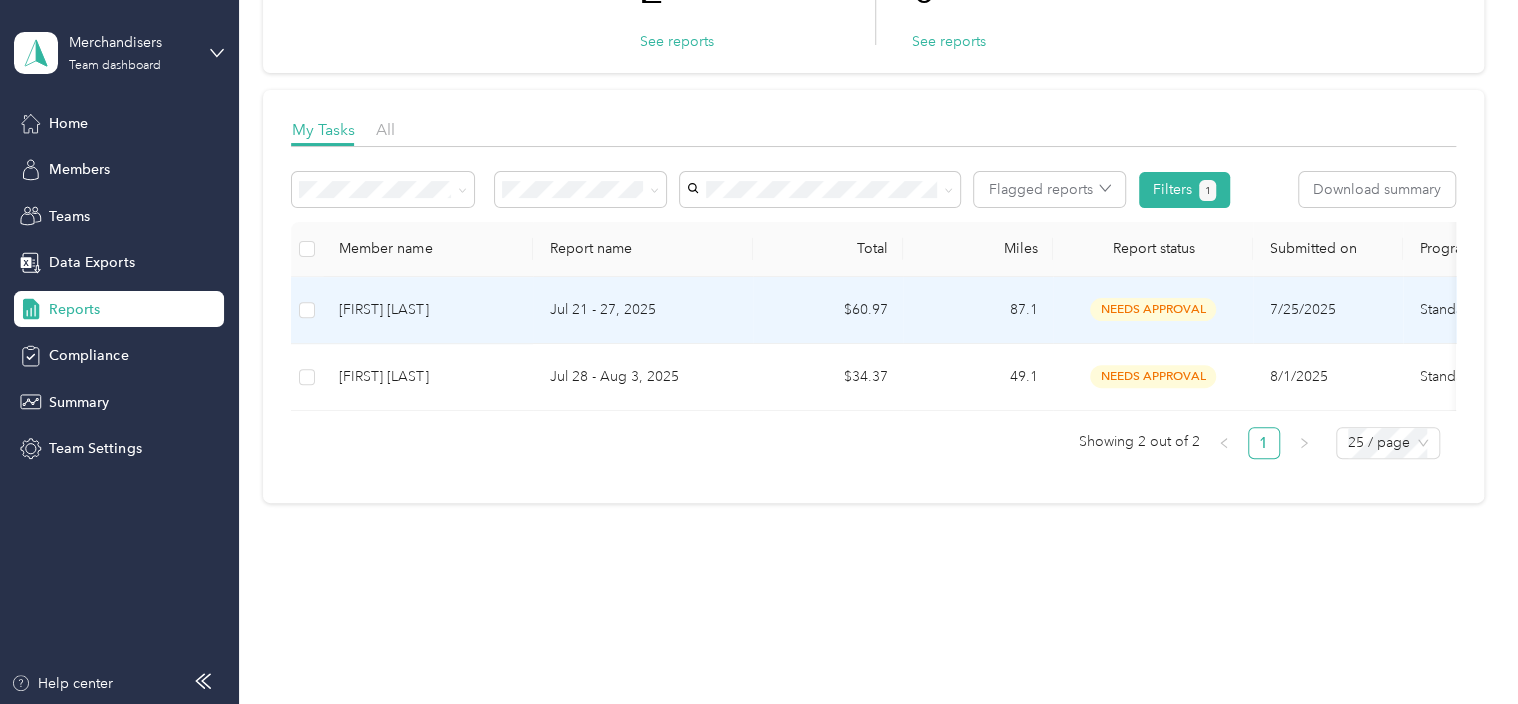 click on "[FIRST] [LAST]" at bounding box center [428, 310] 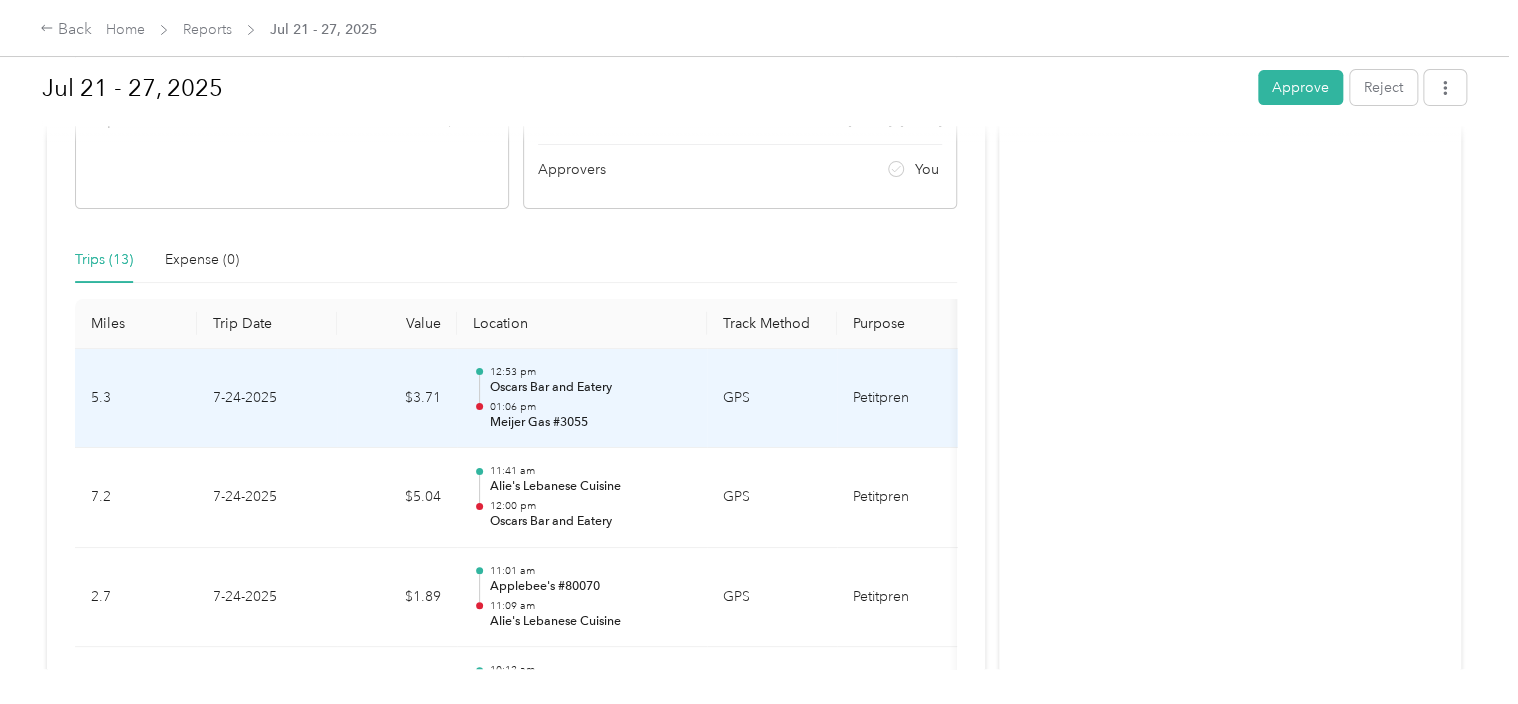 scroll, scrollTop: 390, scrollLeft: 0, axis: vertical 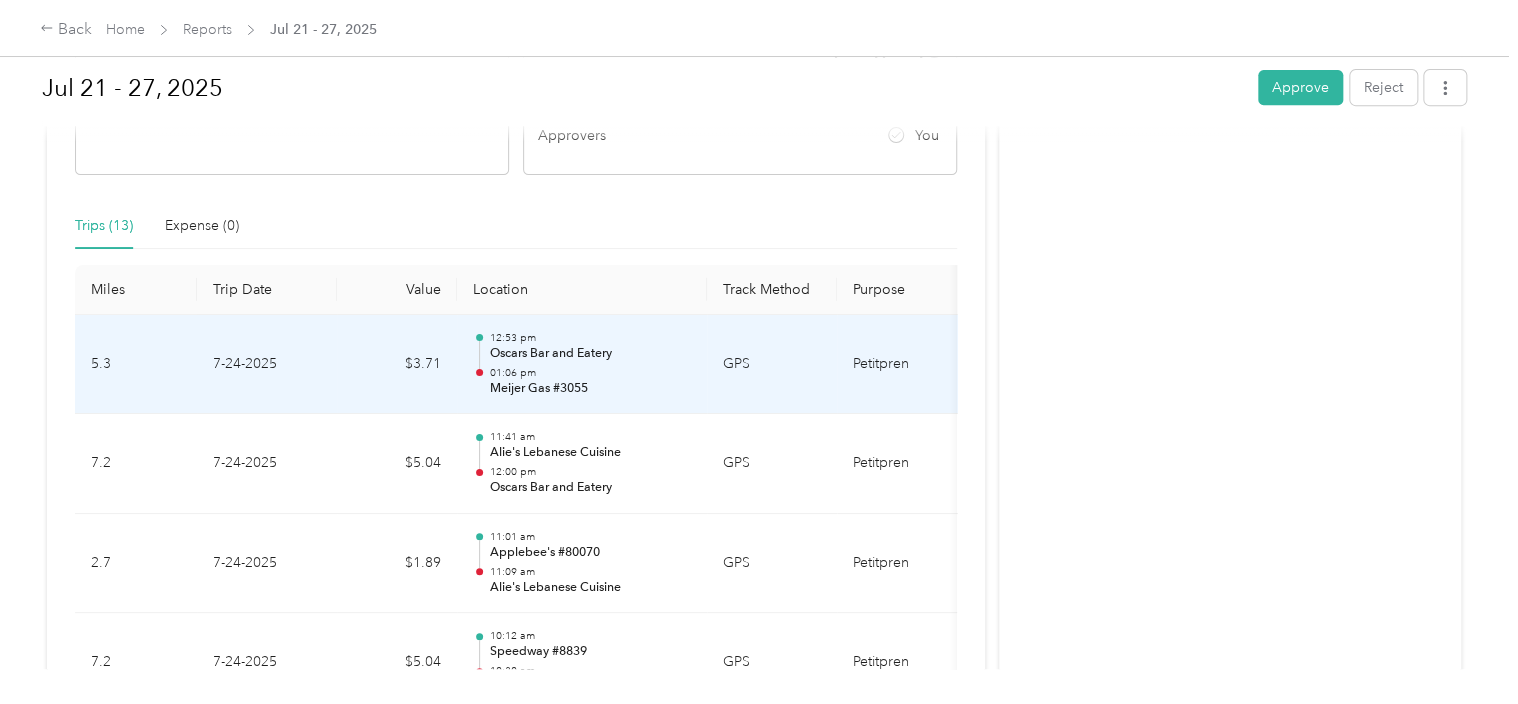 click on "01:06 pm" at bounding box center (590, 373) 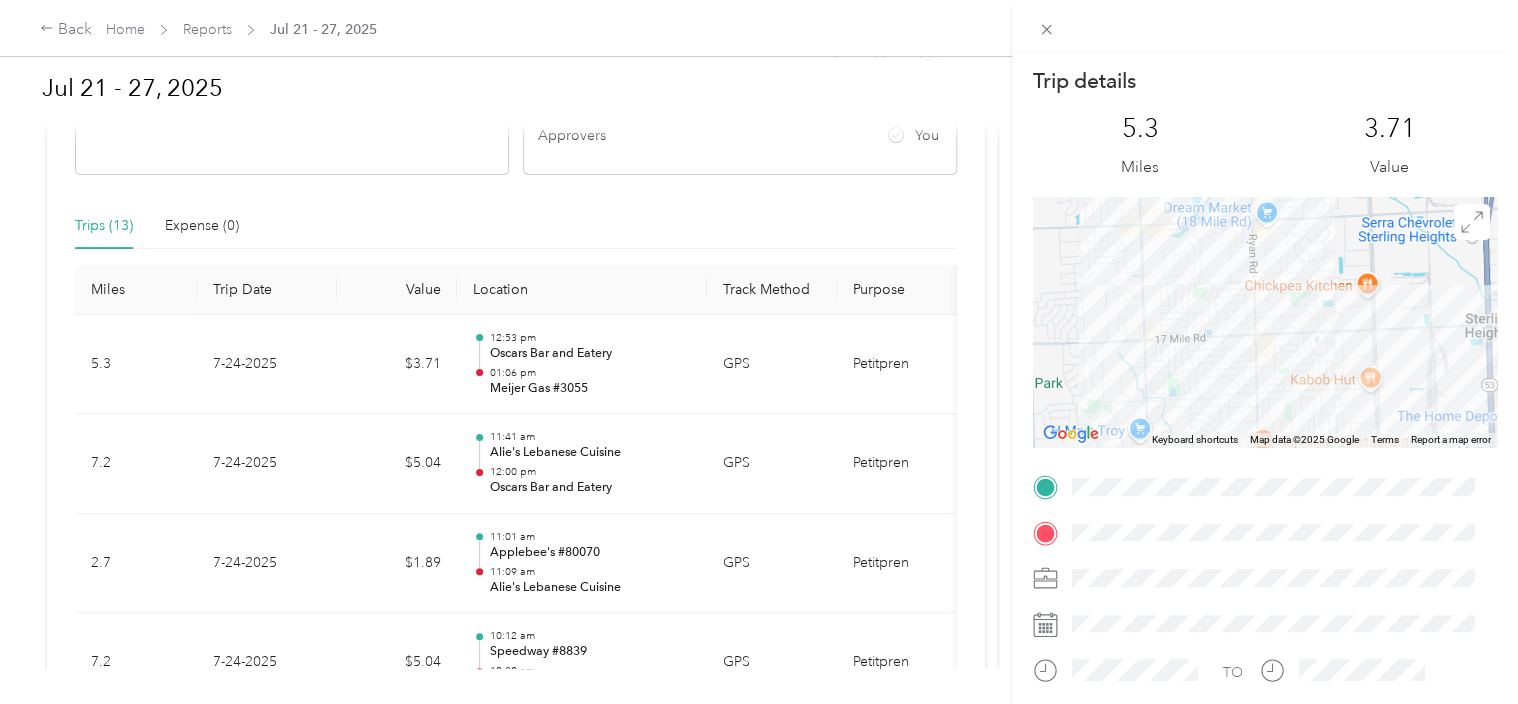 drag, startPoint x: 1171, startPoint y: 237, endPoint x: 1179, endPoint y: 328, distance: 91.350975 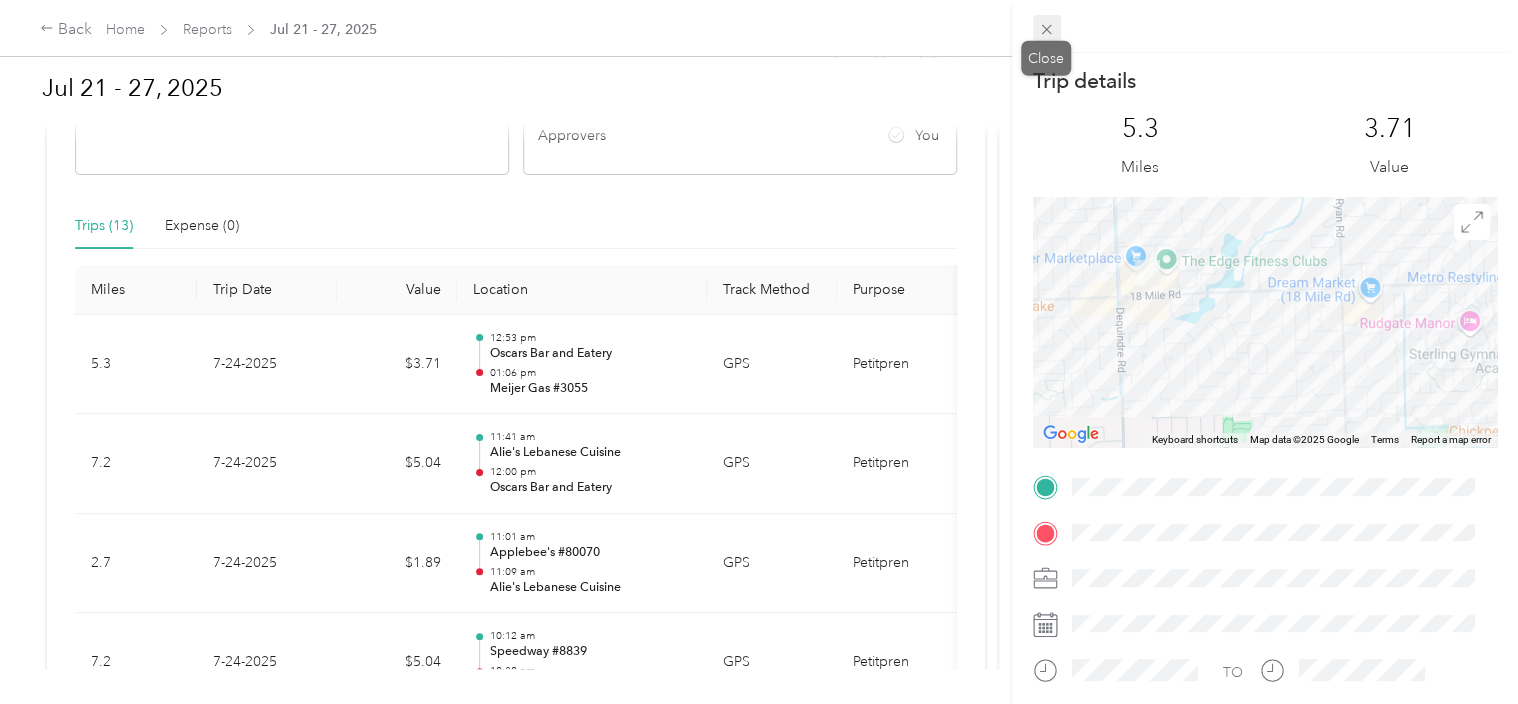 click 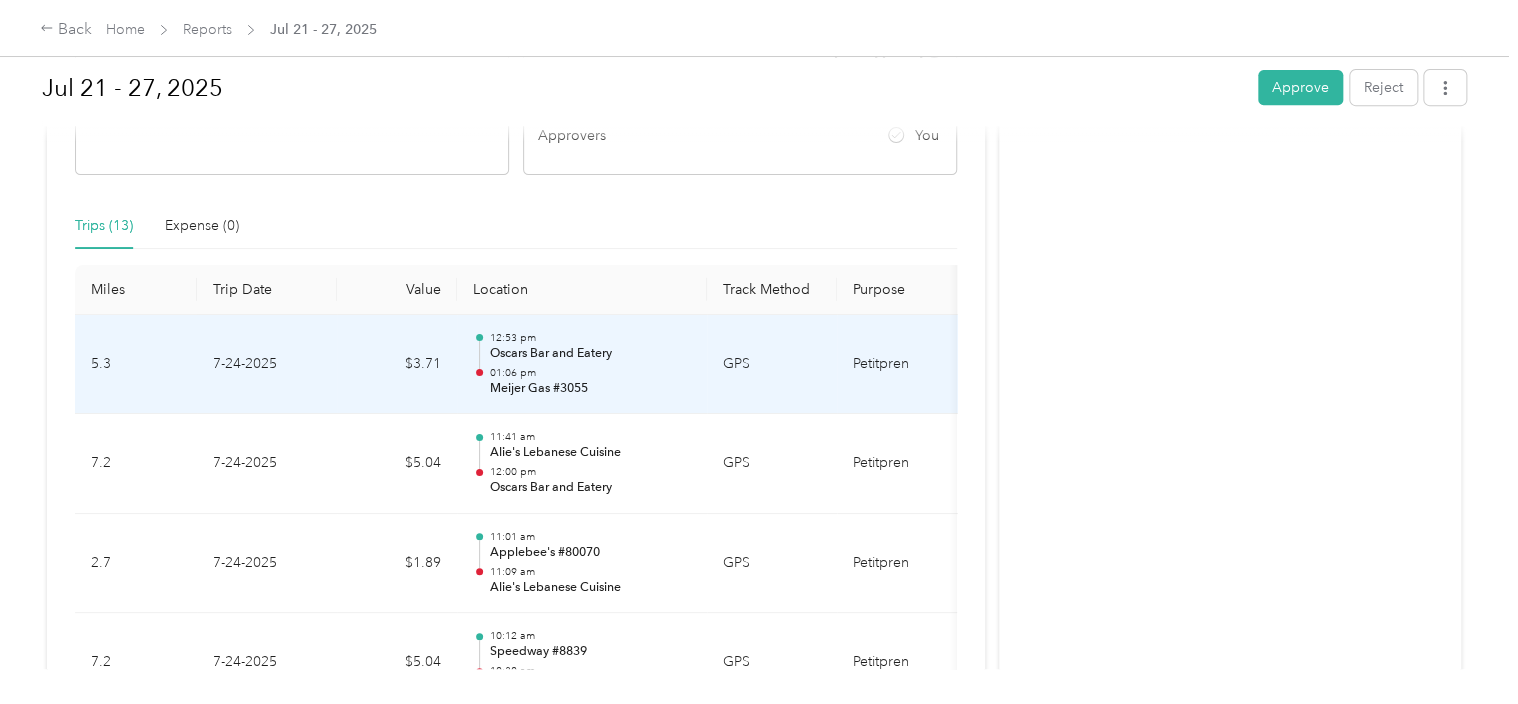 scroll, scrollTop: 0, scrollLeft: 0, axis: both 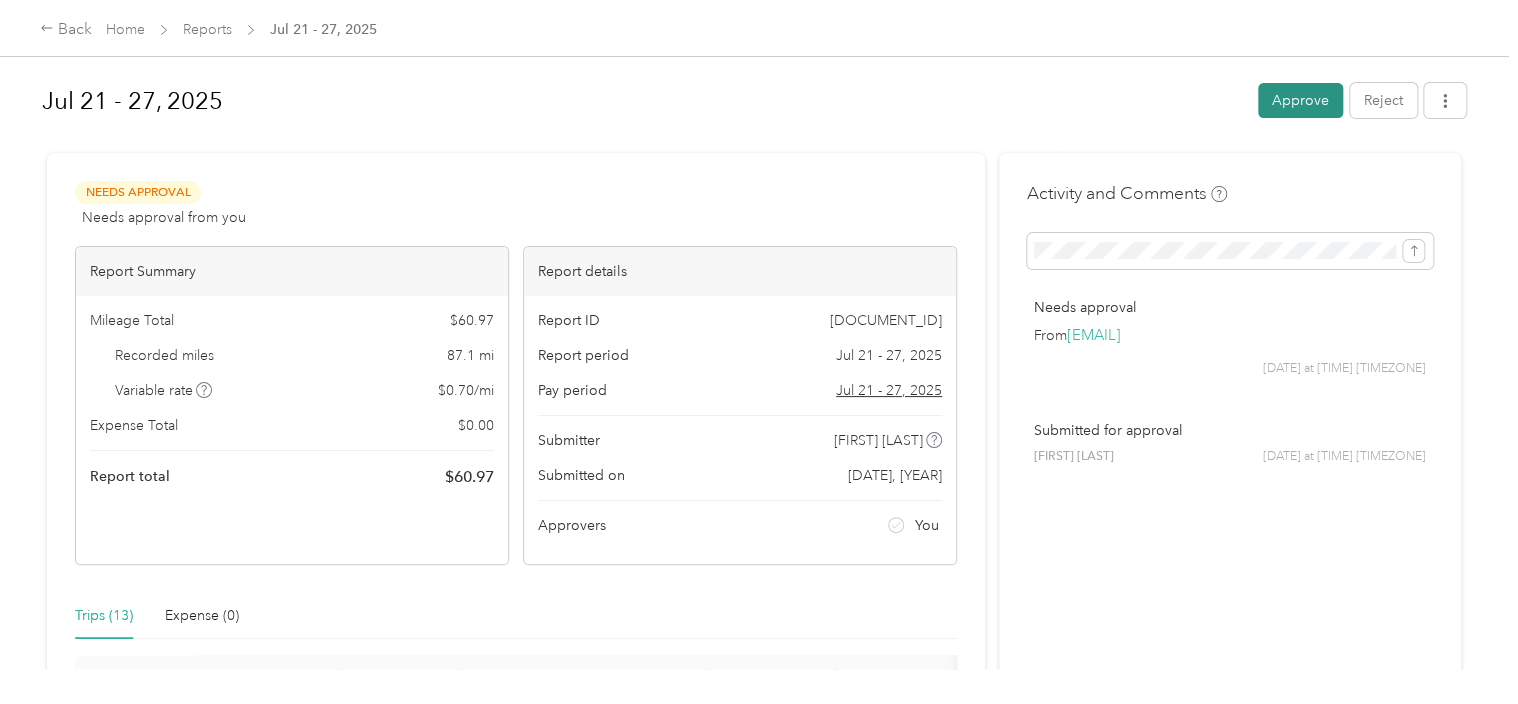 click on "Approve" at bounding box center (1300, 100) 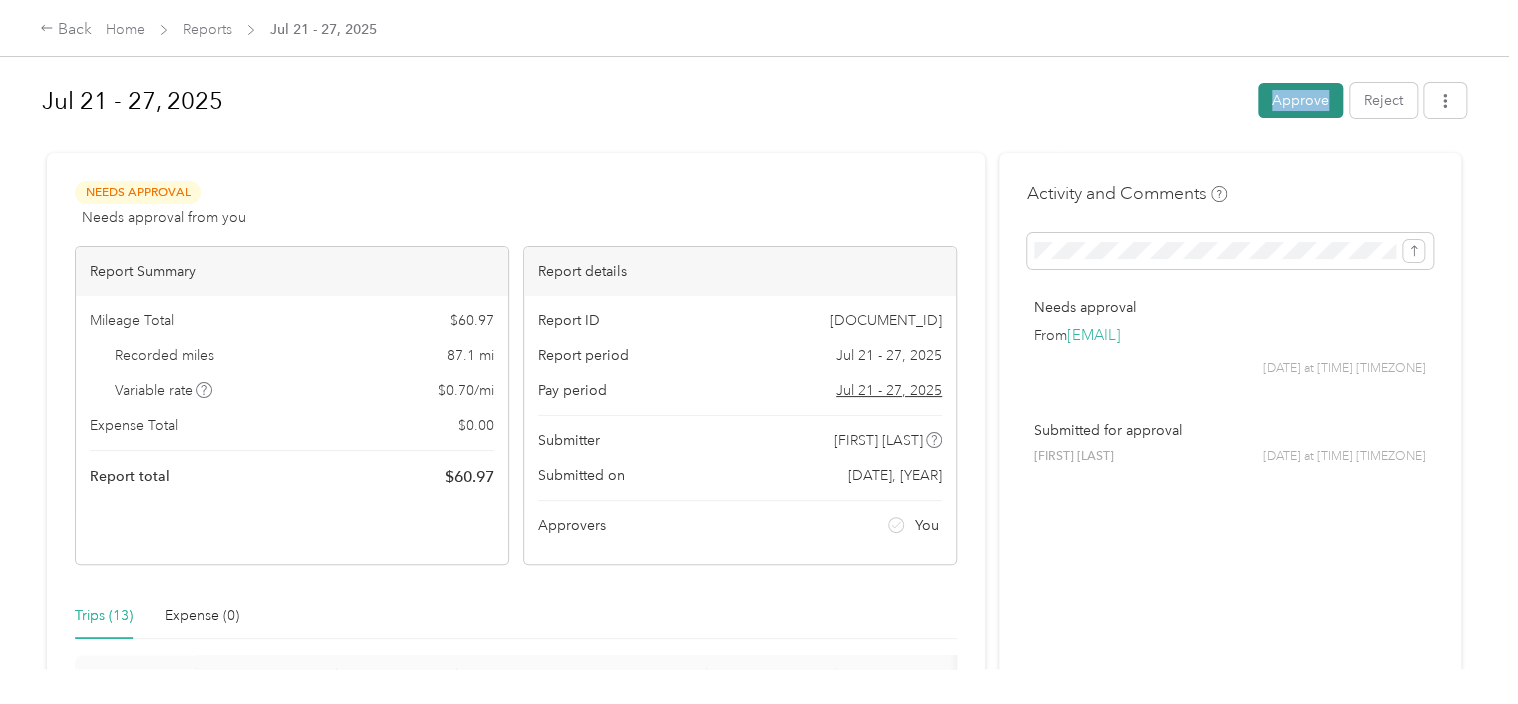 click on "Approve Reject" at bounding box center [1362, 100] 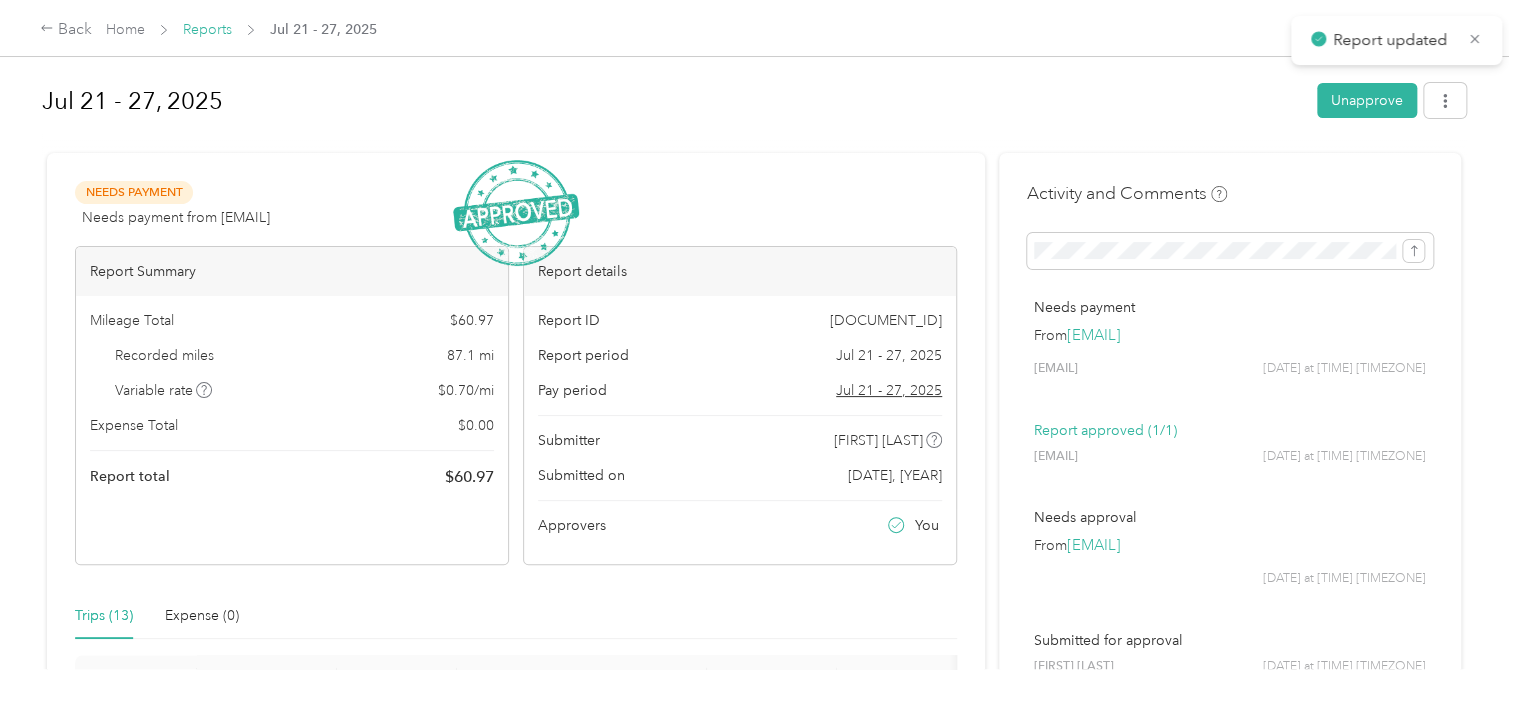 click on "Reports" at bounding box center [207, 29] 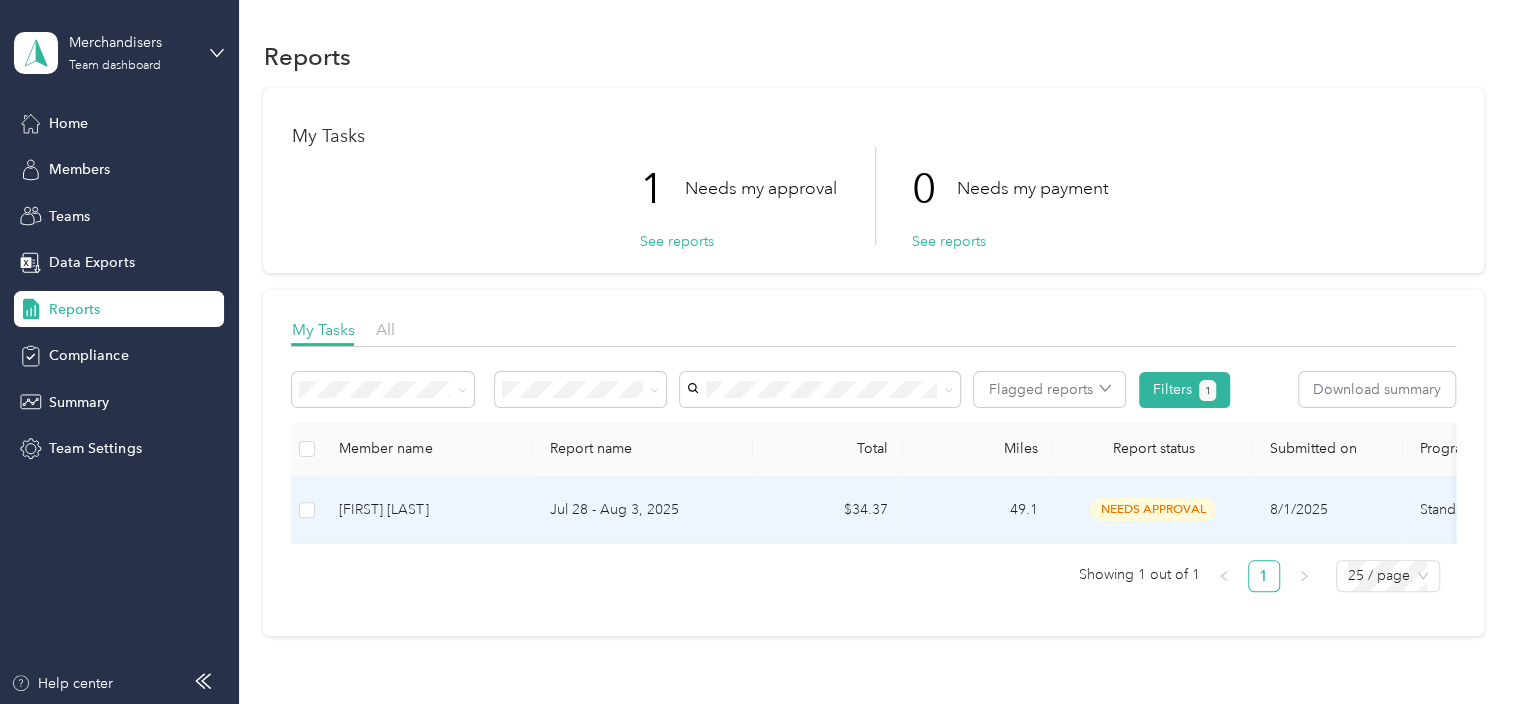 click on "Jul 28 - Aug 3, 2025" at bounding box center (643, 510) 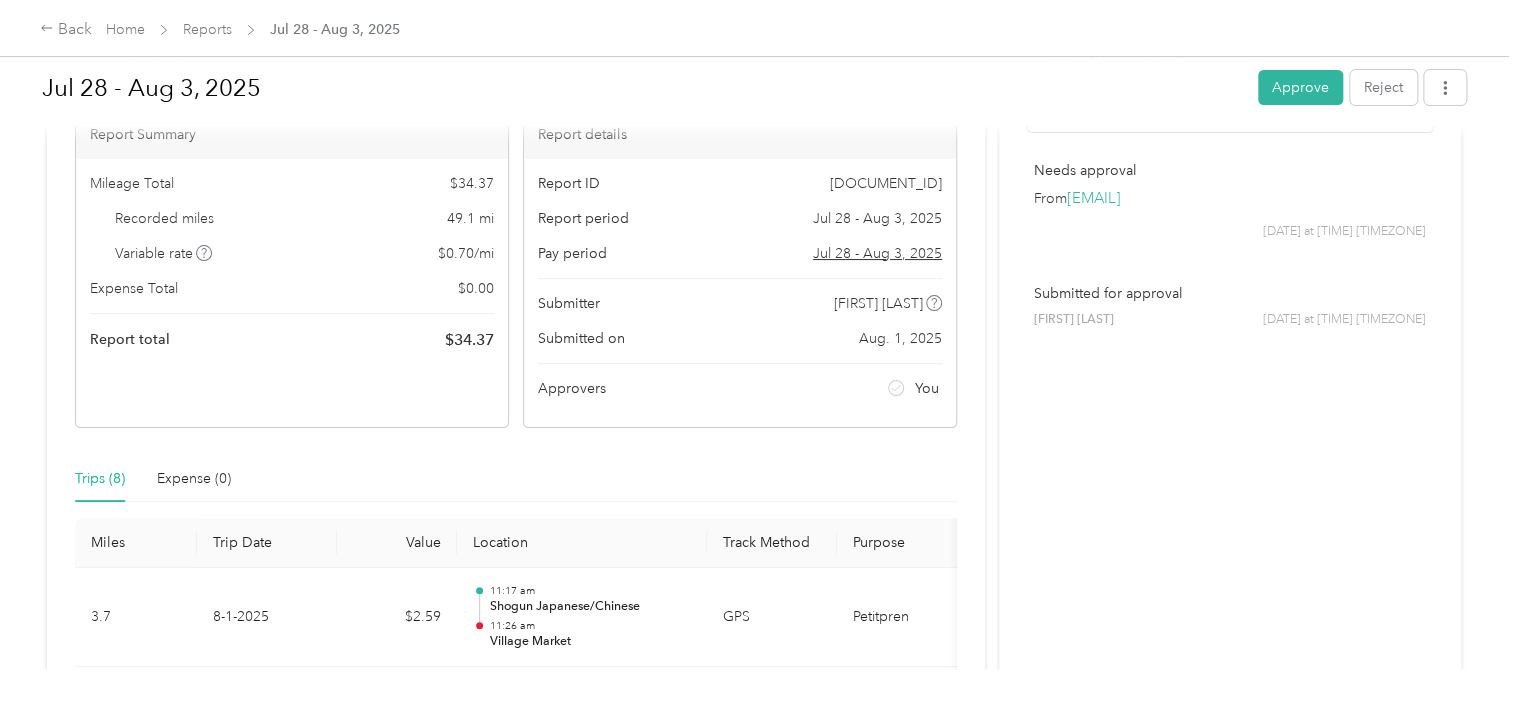 scroll, scrollTop: 93, scrollLeft: 0, axis: vertical 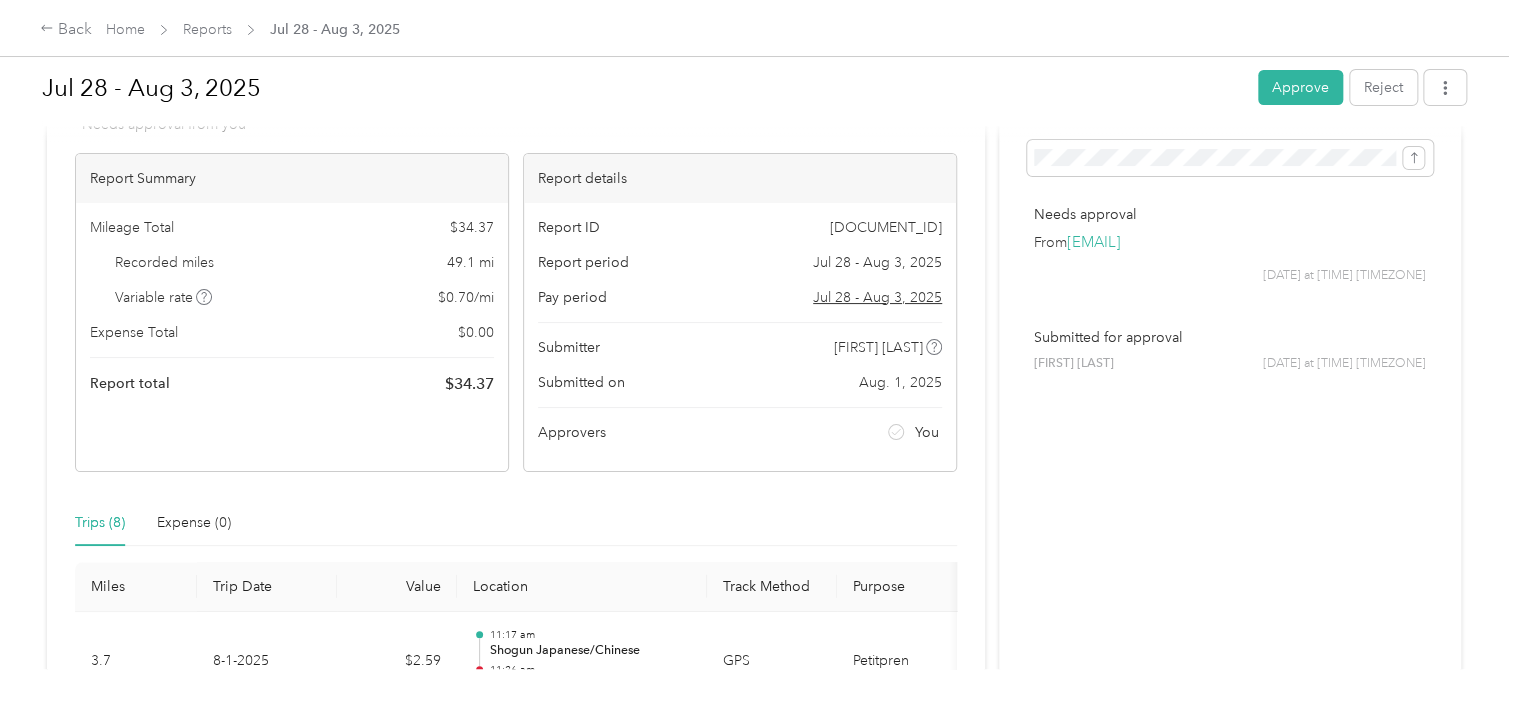 click on "Approve" at bounding box center (1300, 87) 